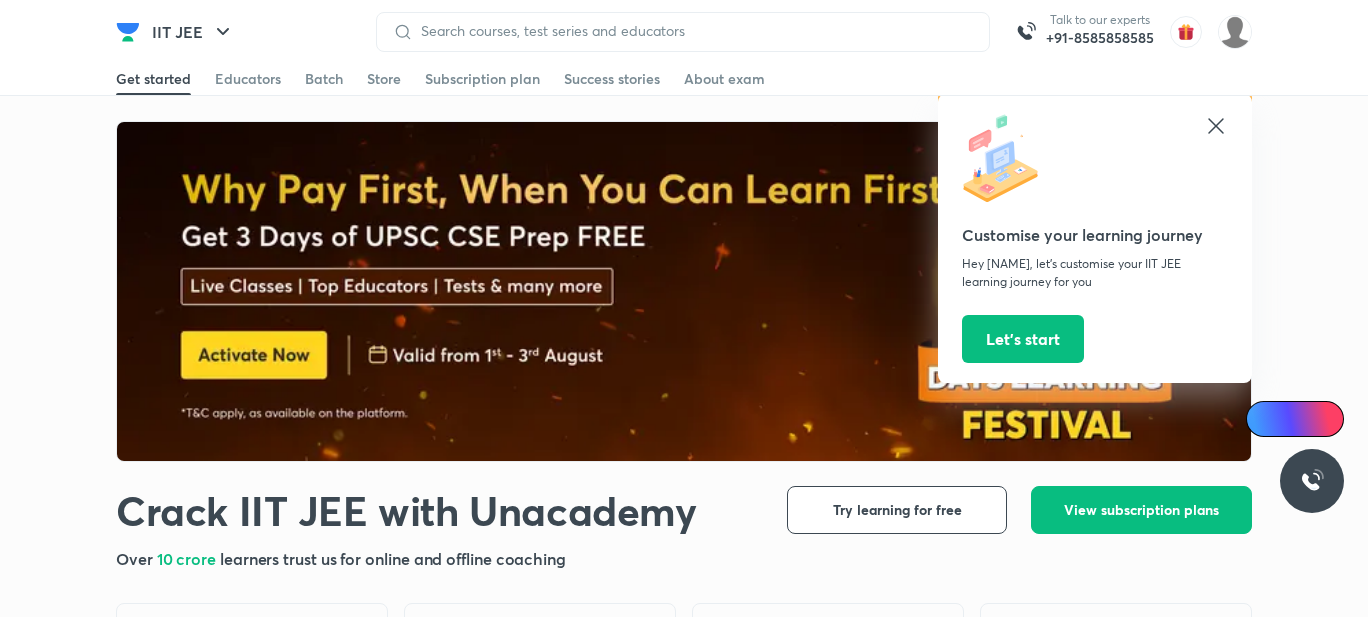 scroll, scrollTop: 0, scrollLeft: 0, axis: both 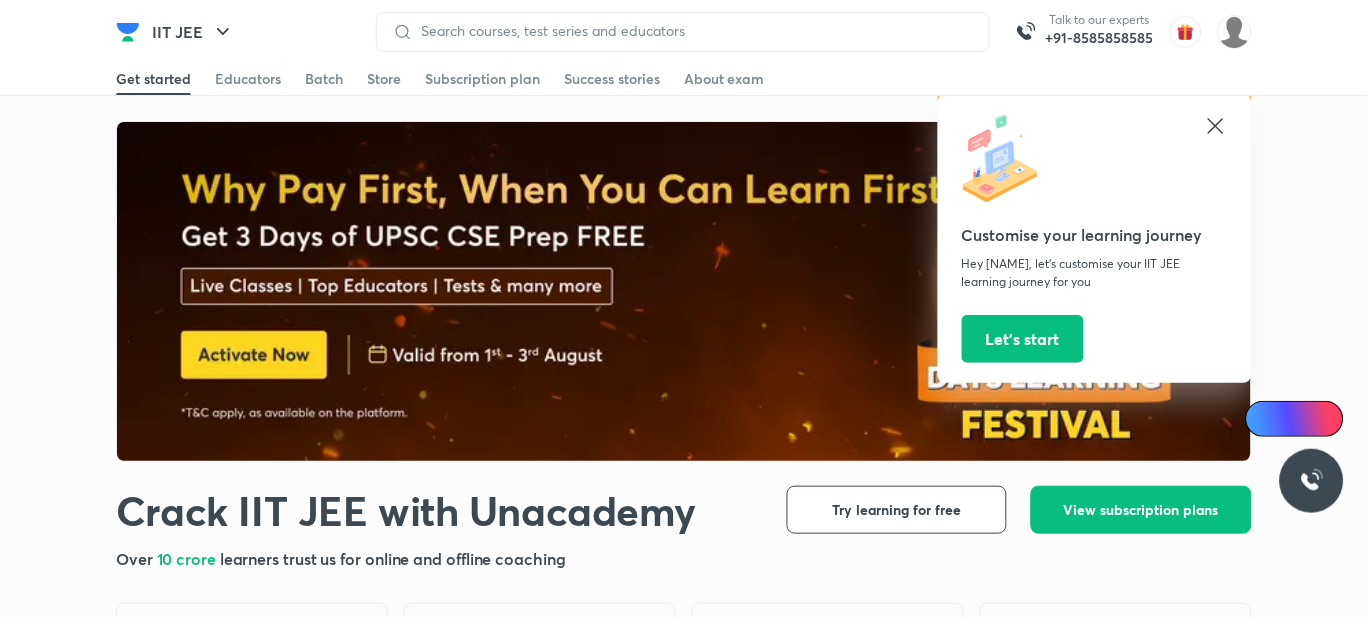 click at bounding box center (1235, 32) 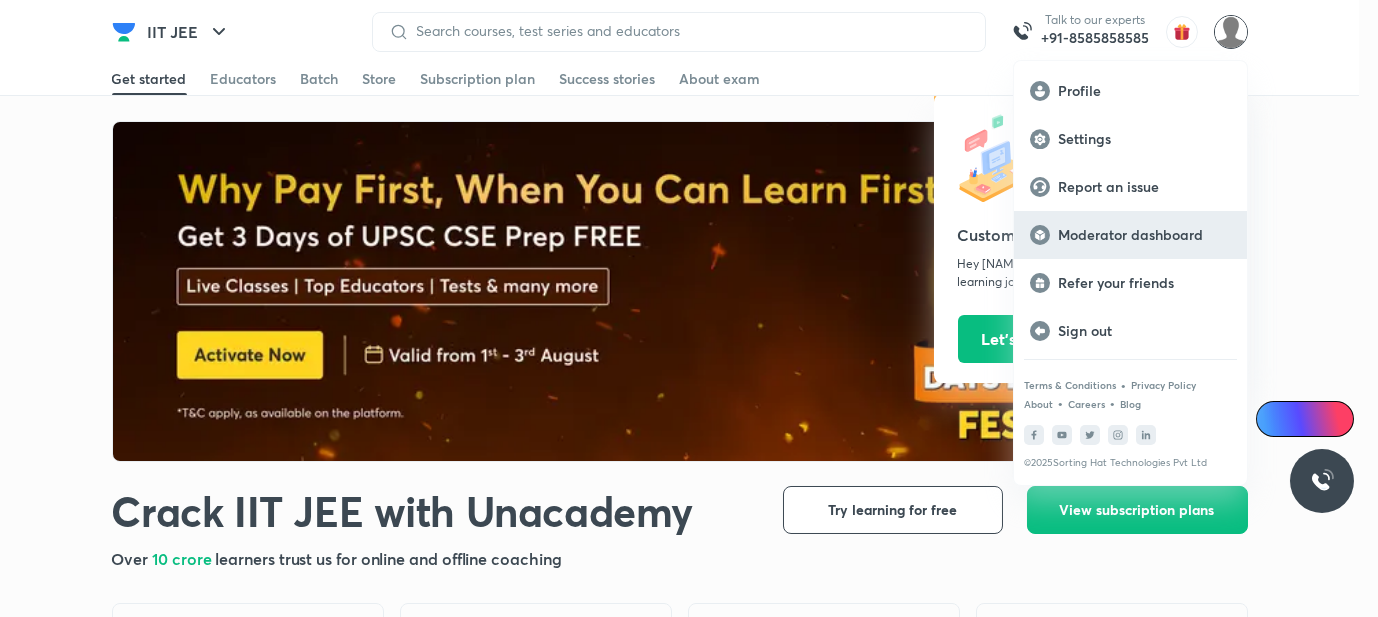 click on "Moderator dashboard" at bounding box center (1130, 235) 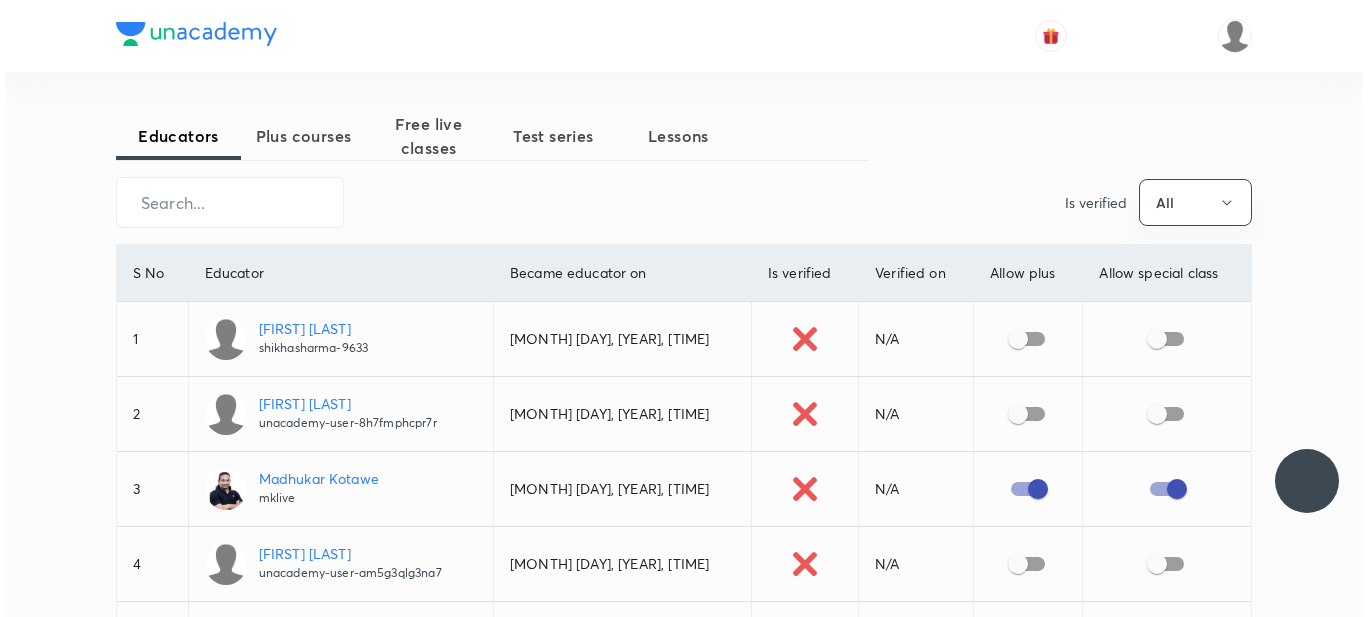 scroll, scrollTop: 0, scrollLeft: 0, axis: both 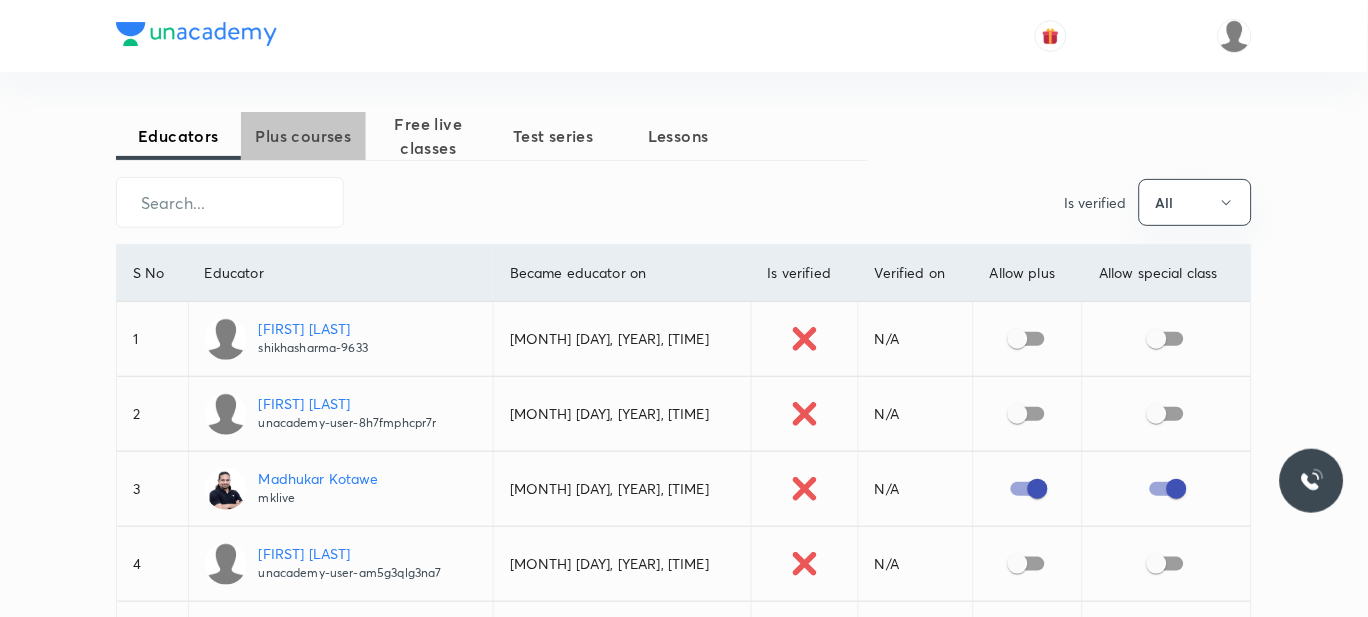 click on "Plus courses" at bounding box center (303, 136) 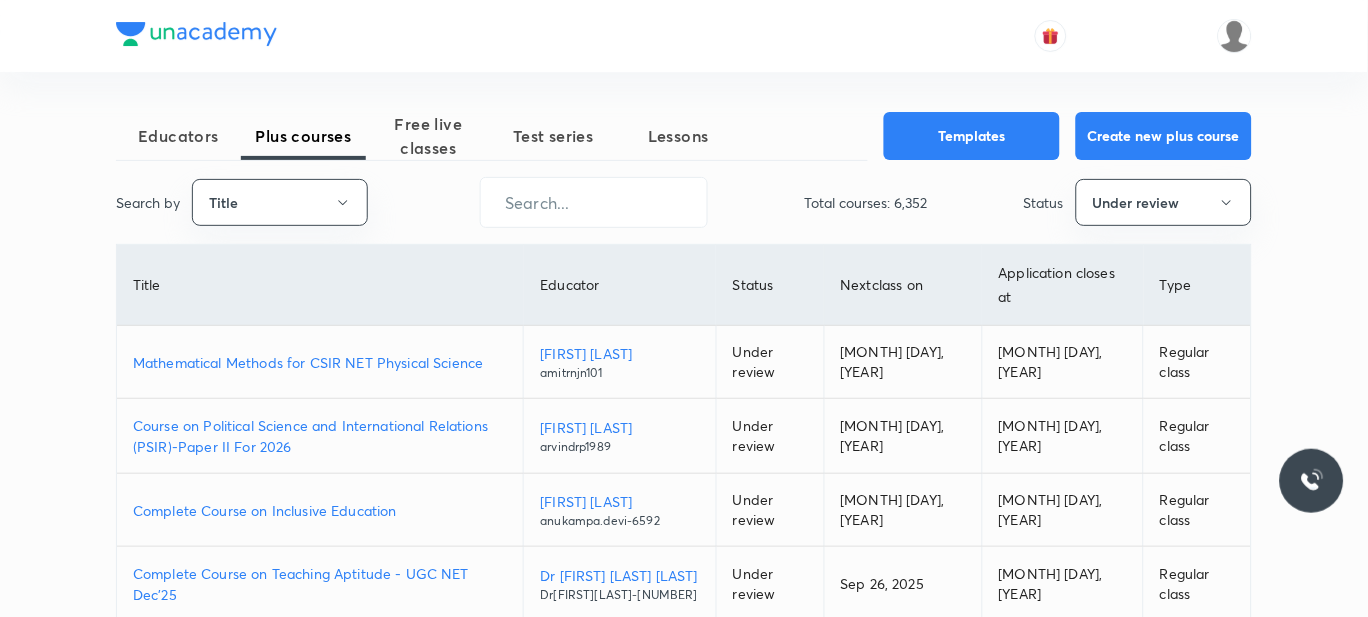 click on "Mathematical Methods for CSIR NET Physical Science" at bounding box center (320, 362) 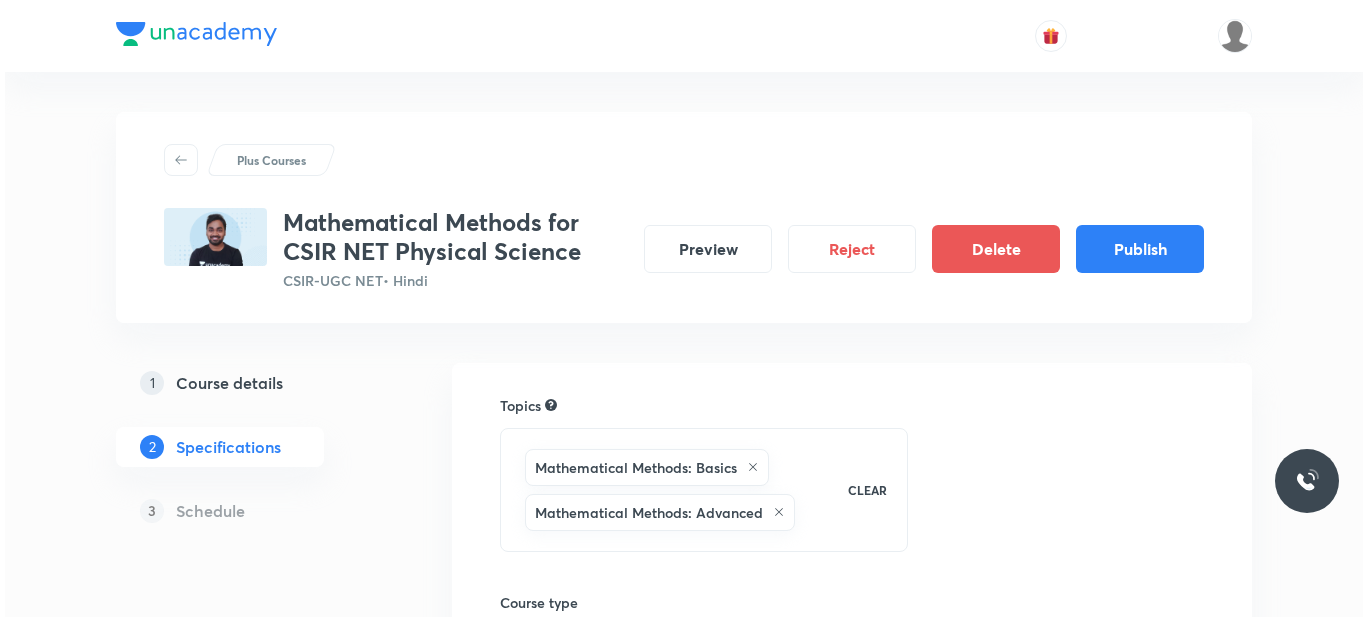 scroll, scrollTop: 0, scrollLeft: 0, axis: both 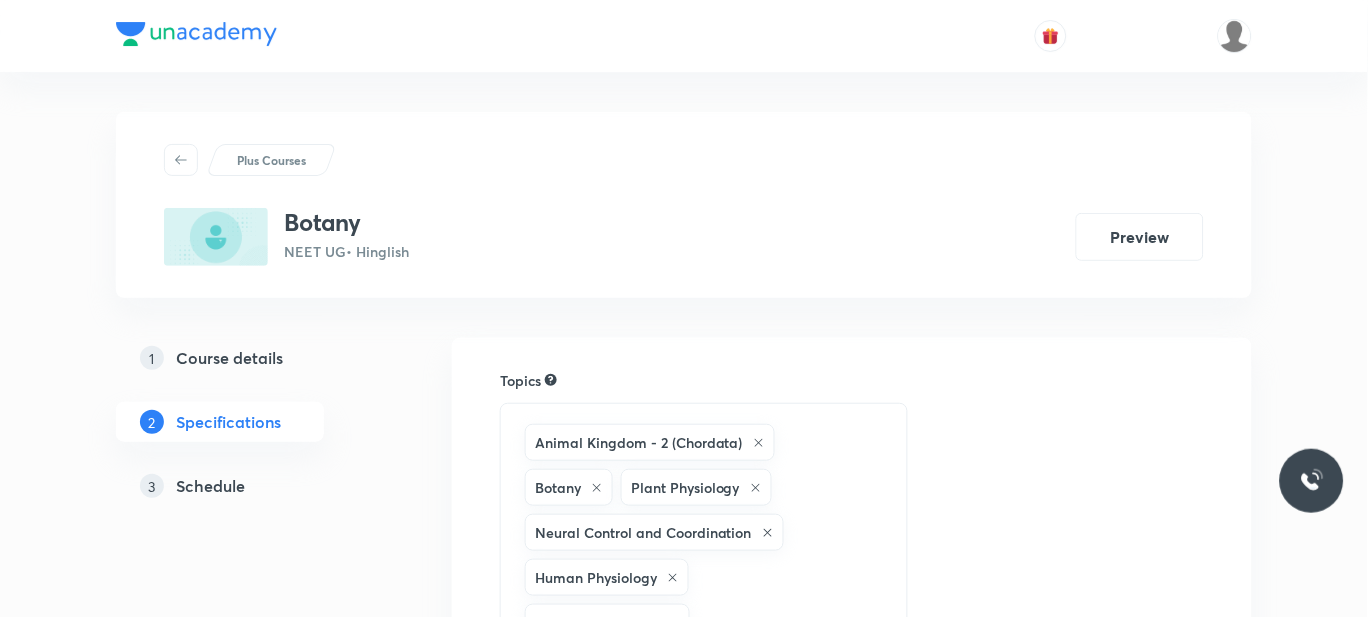 click on "Schedule" at bounding box center [210, 486] 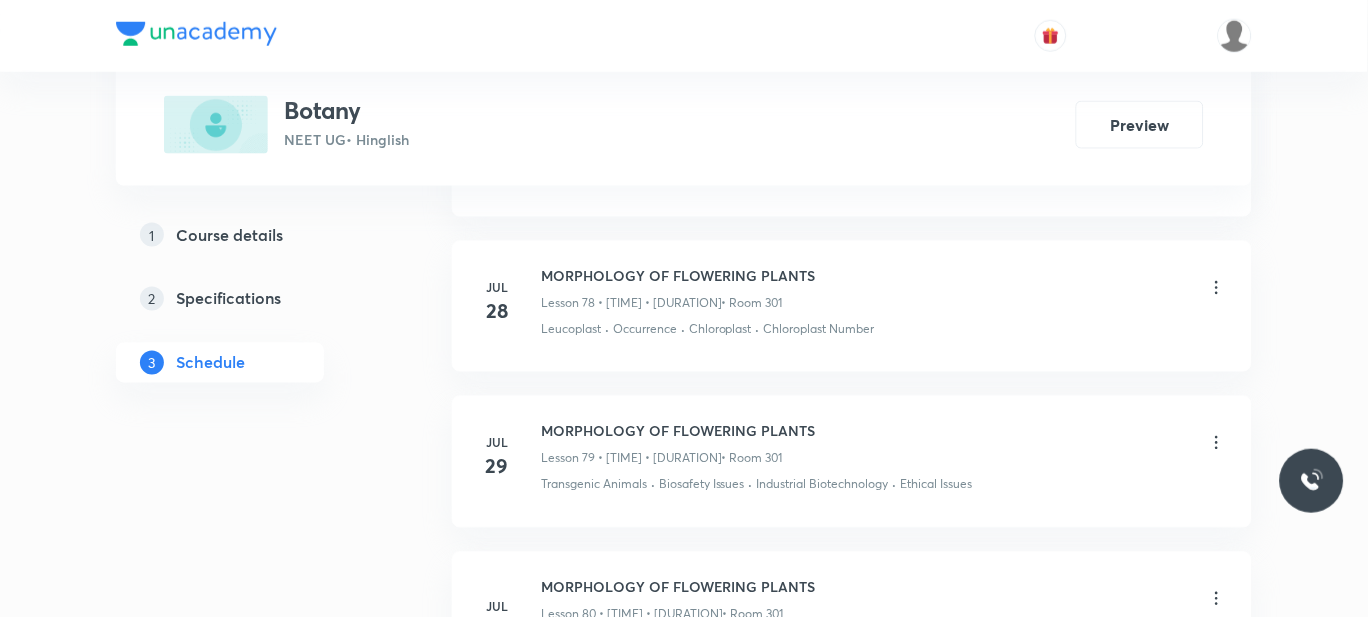 scroll, scrollTop: 14025, scrollLeft: 0, axis: vertical 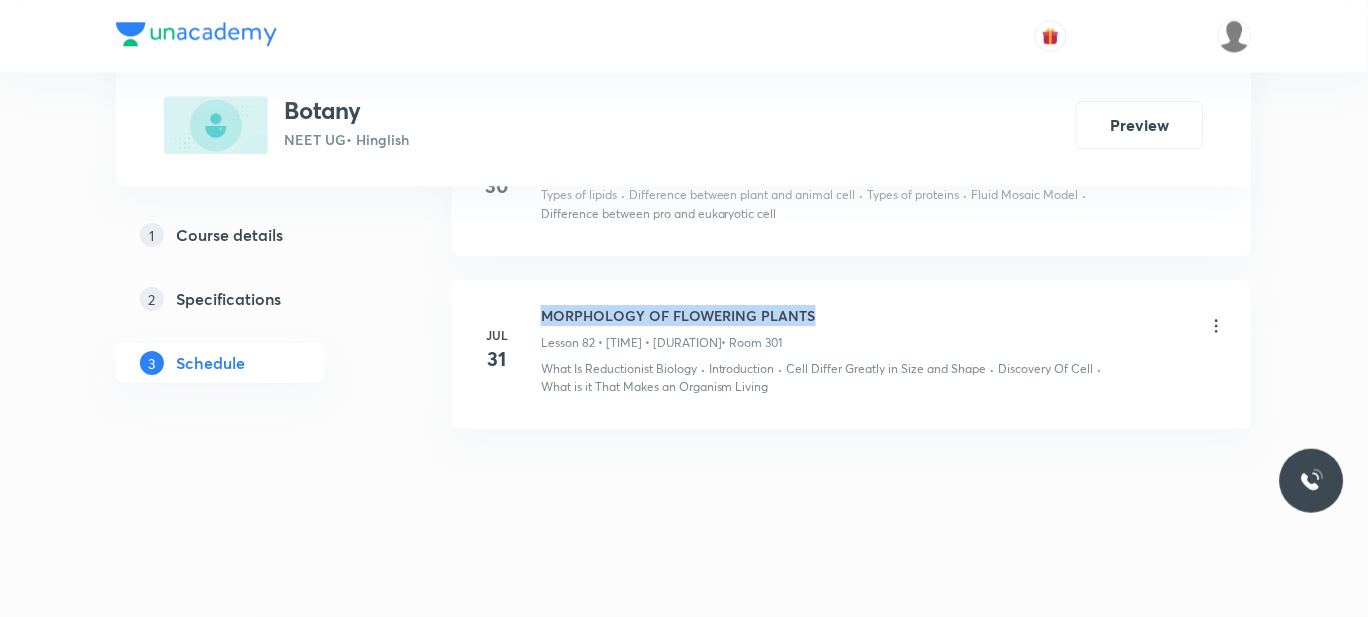 drag, startPoint x: 824, startPoint y: 310, endPoint x: 536, endPoint y: 318, distance: 288.11108 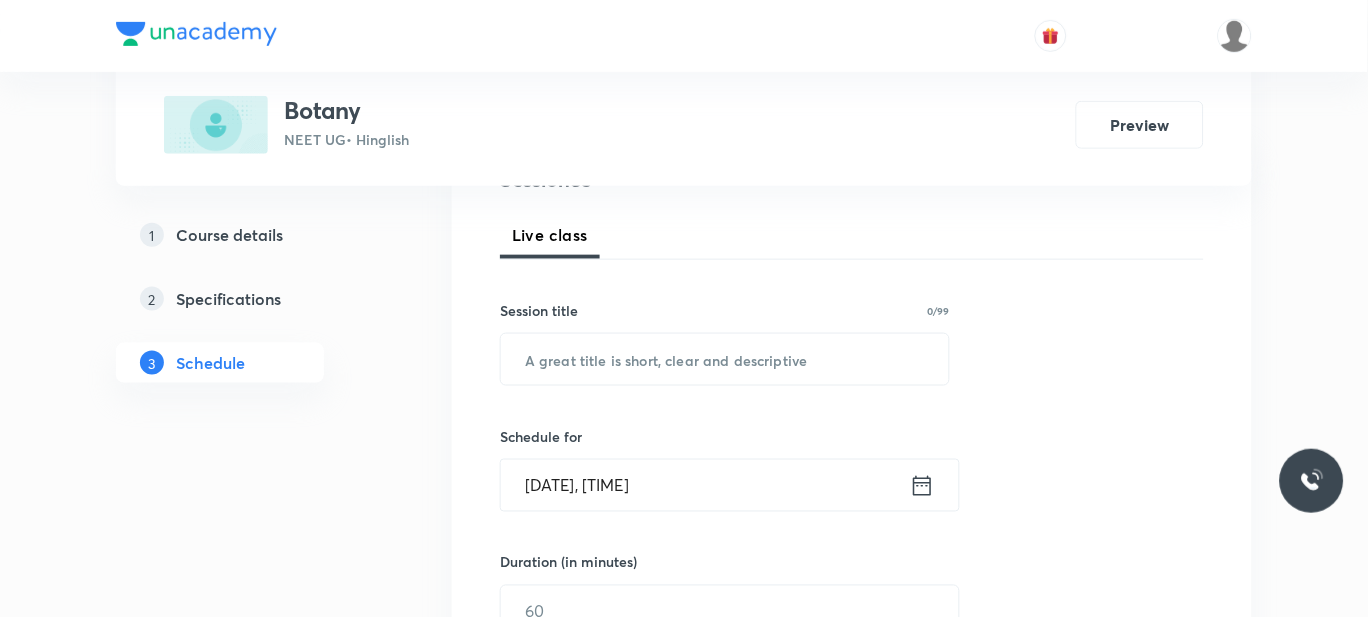 scroll, scrollTop: 269, scrollLeft: 0, axis: vertical 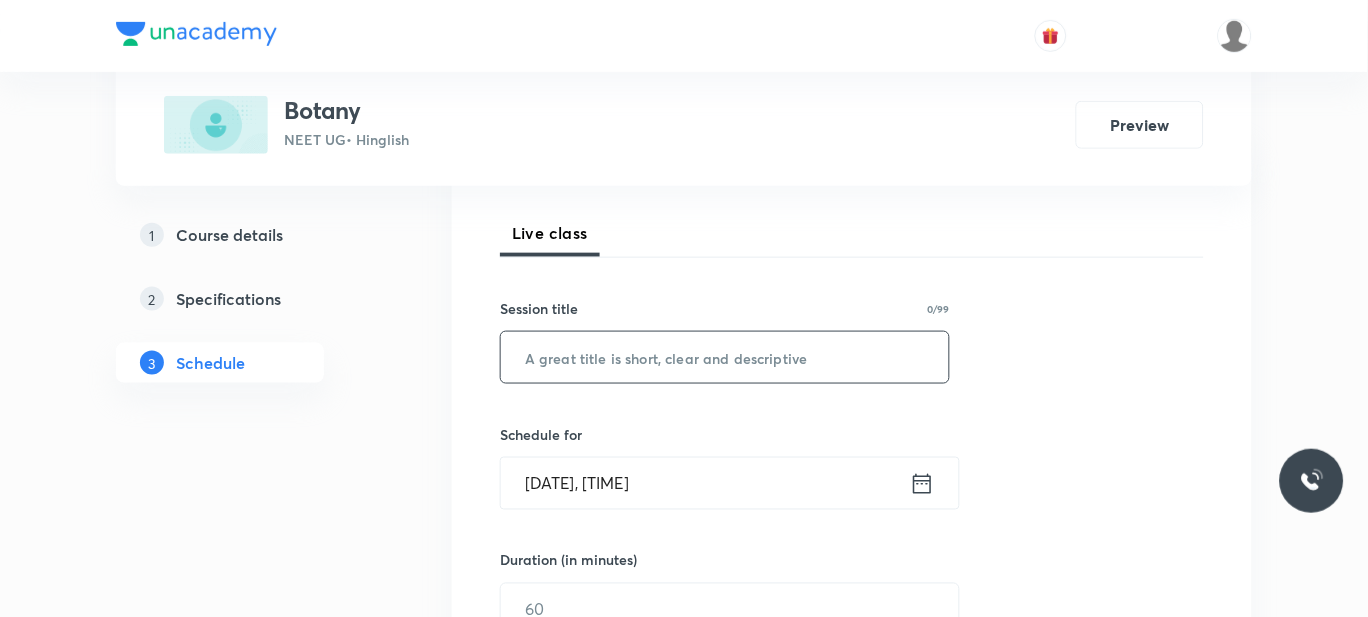 click at bounding box center (725, 357) 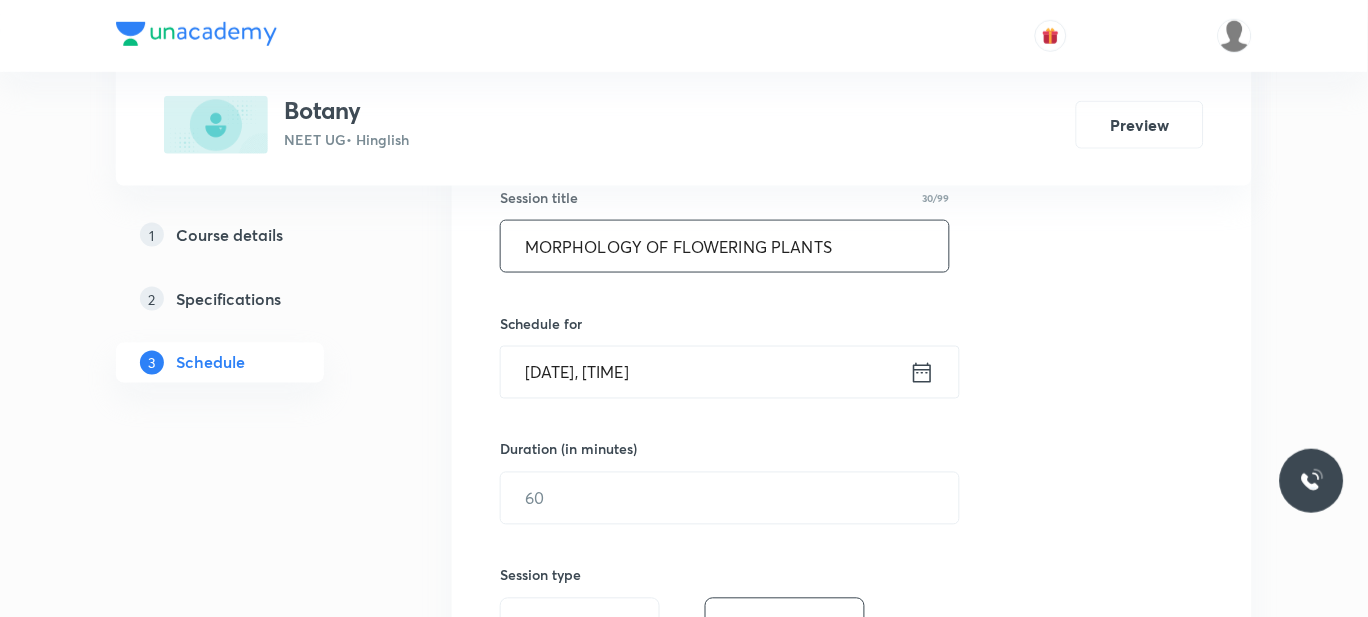 scroll, scrollTop: 390, scrollLeft: 0, axis: vertical 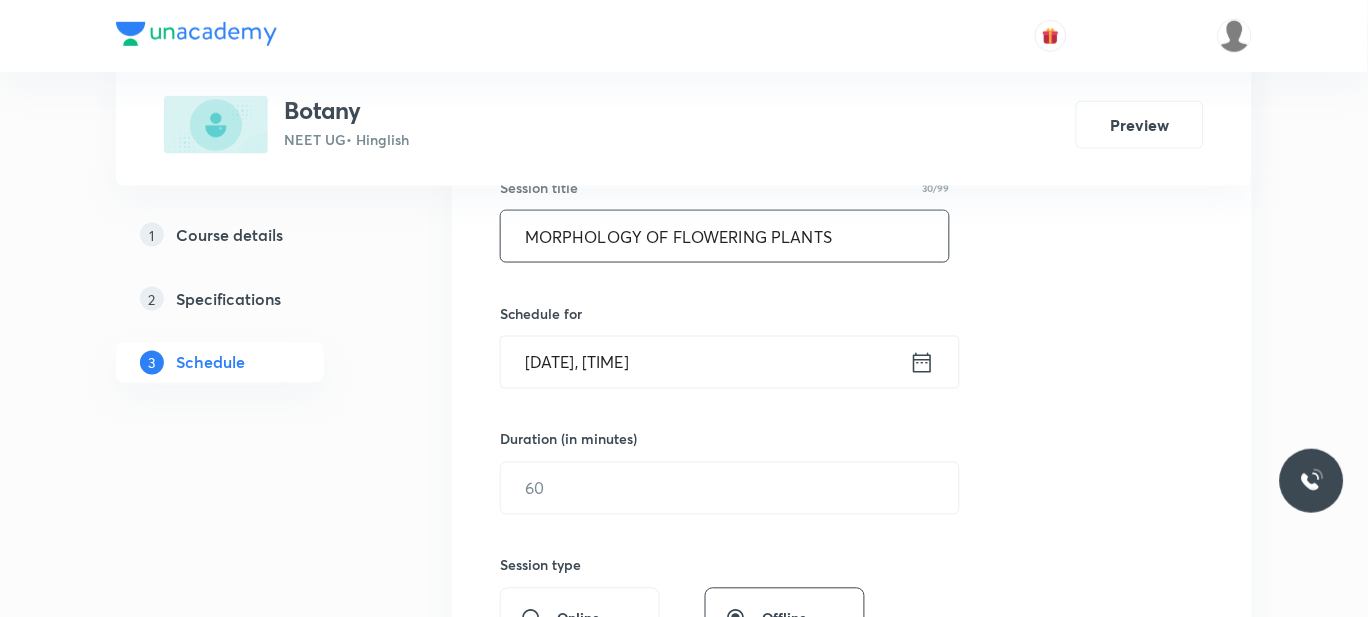 type on "MORPHOLOGY OF FLOWERING PLANTS" 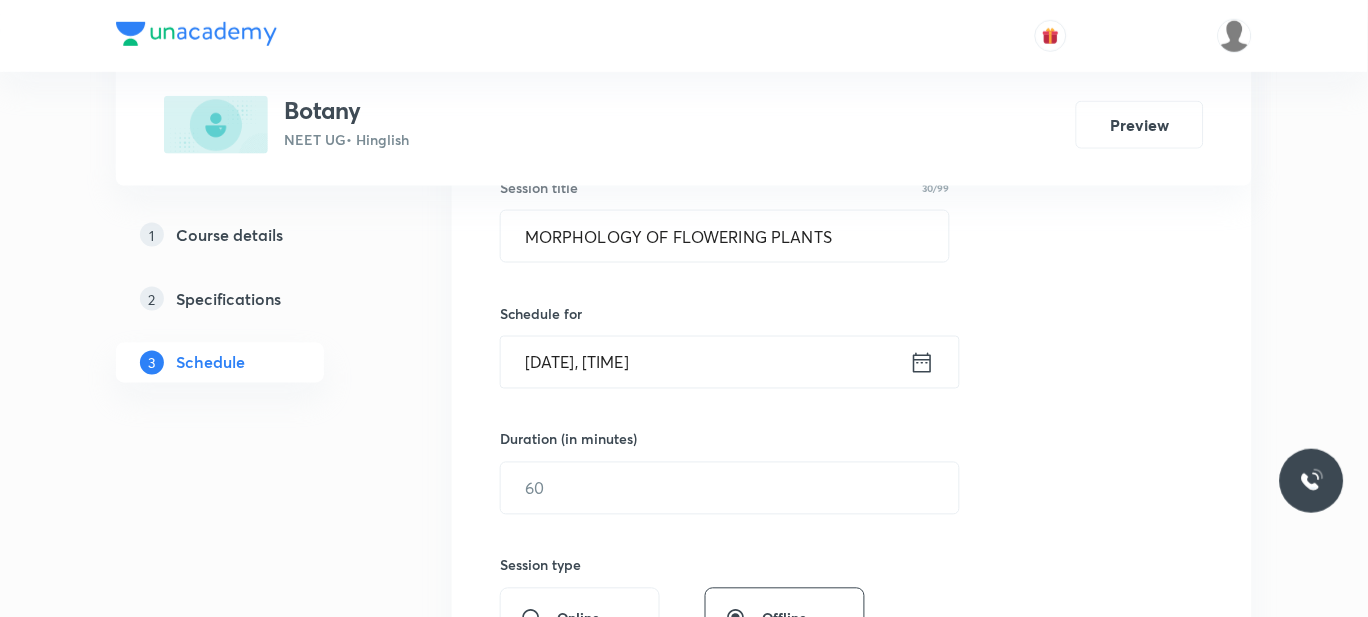 click on "[DATE], [TIME]" at bounding box center (705, 362) 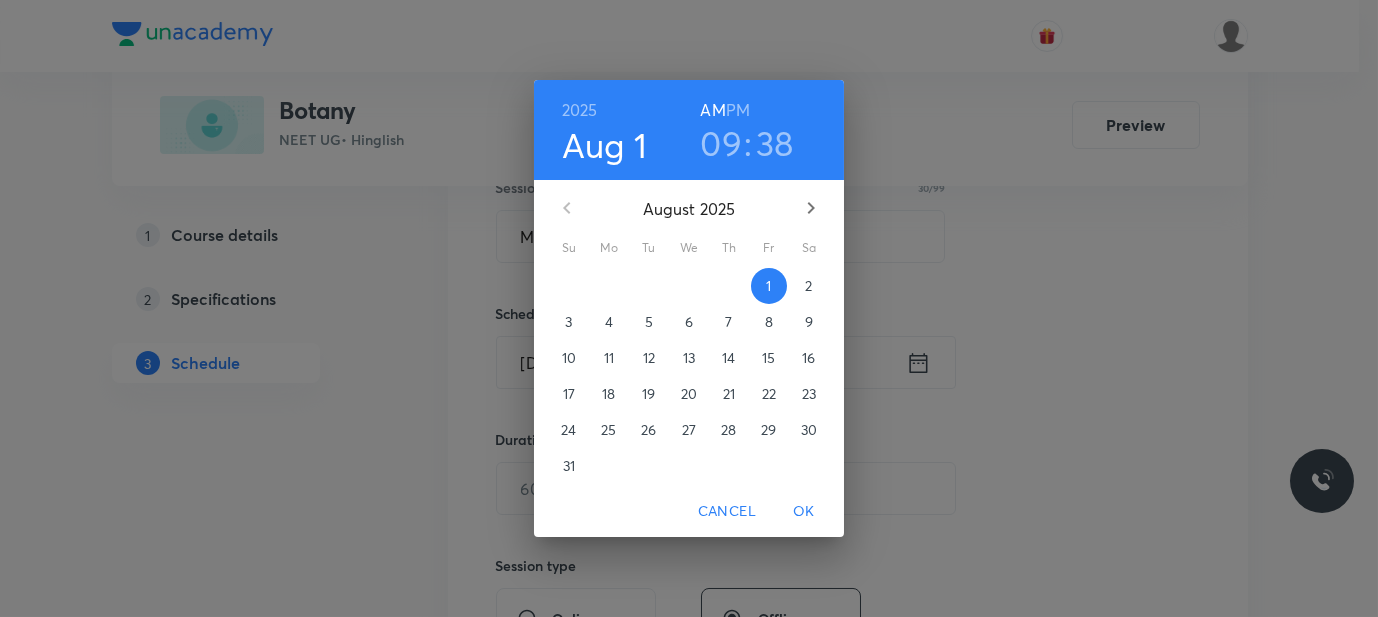 click on "09" at bounding box center [721, 143] 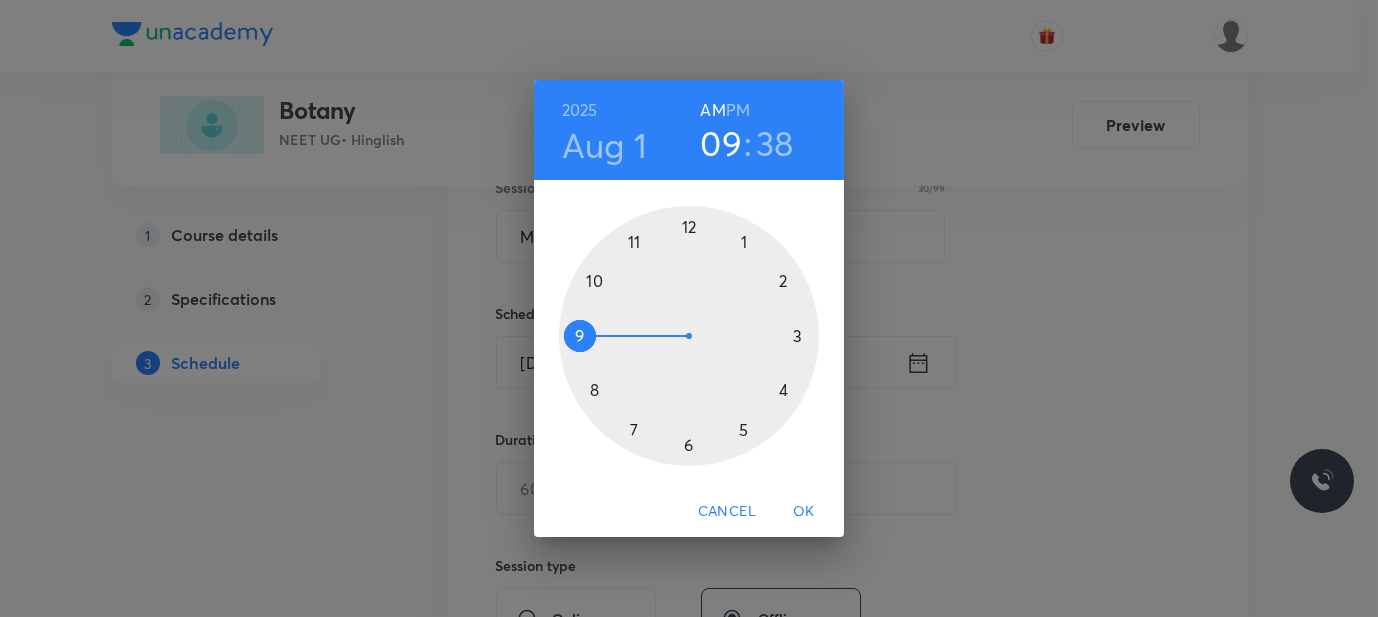click at bounding box center (689, 336) 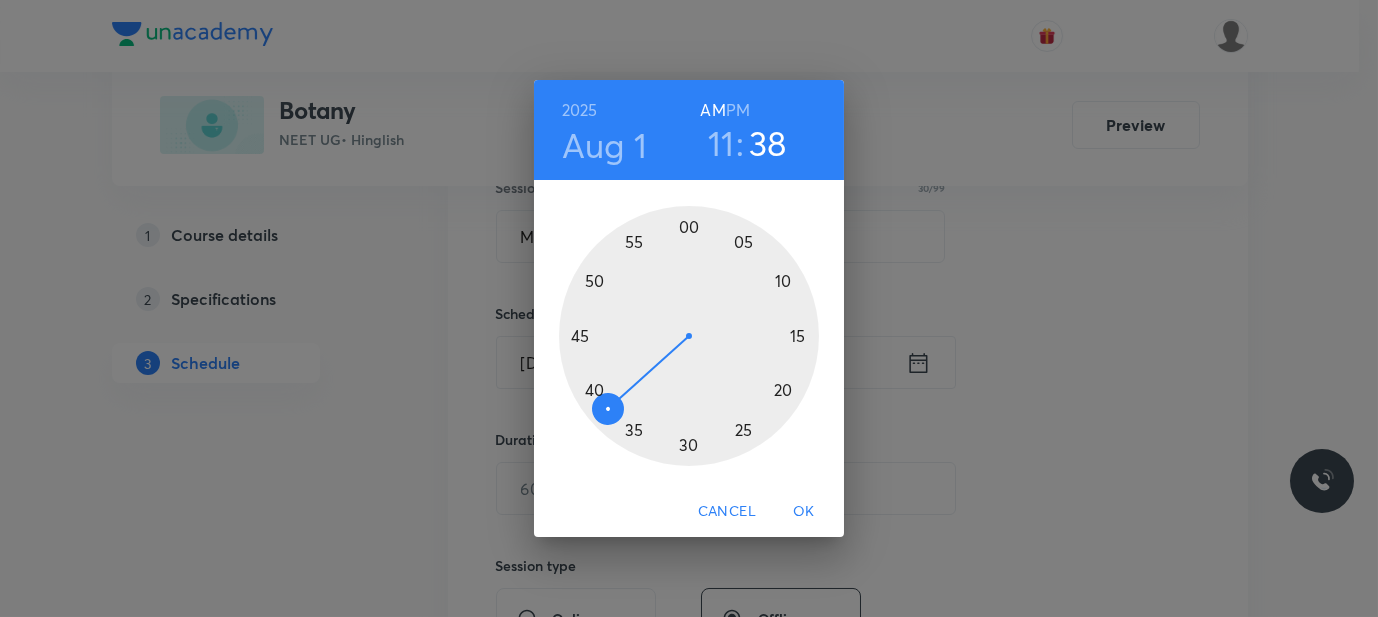 click at bounding box center [689, 336] 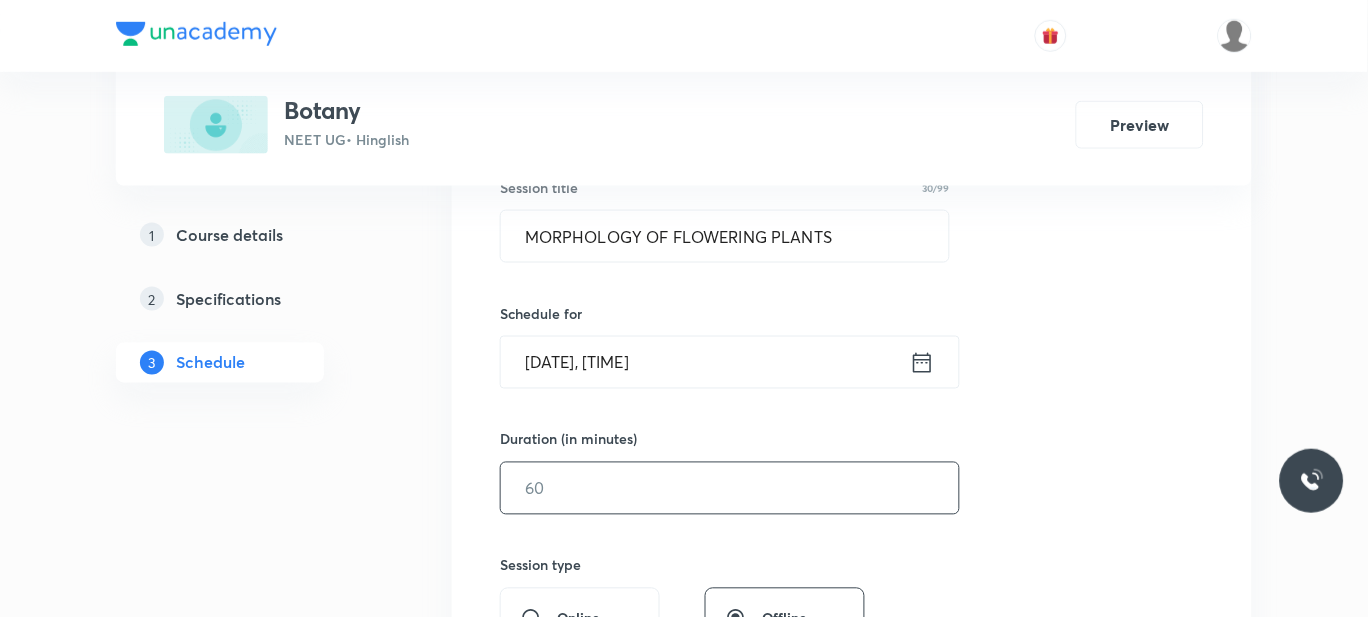 click at bounding box center [730, 488] 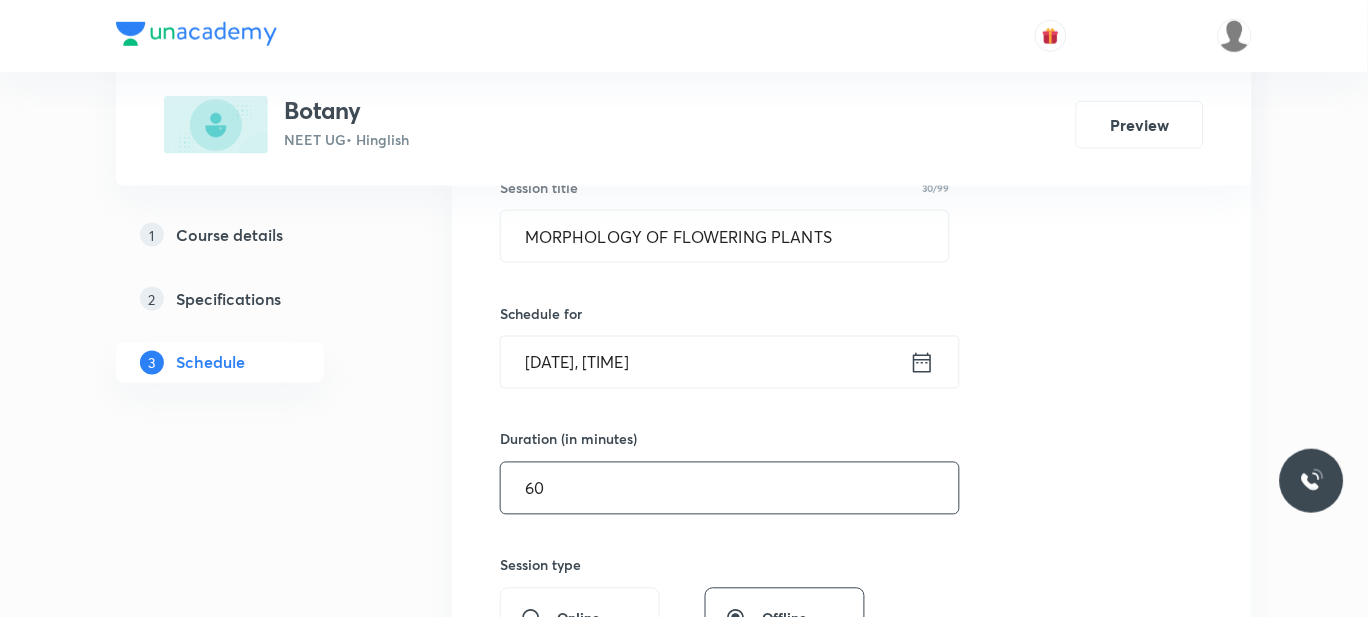 type on "6" 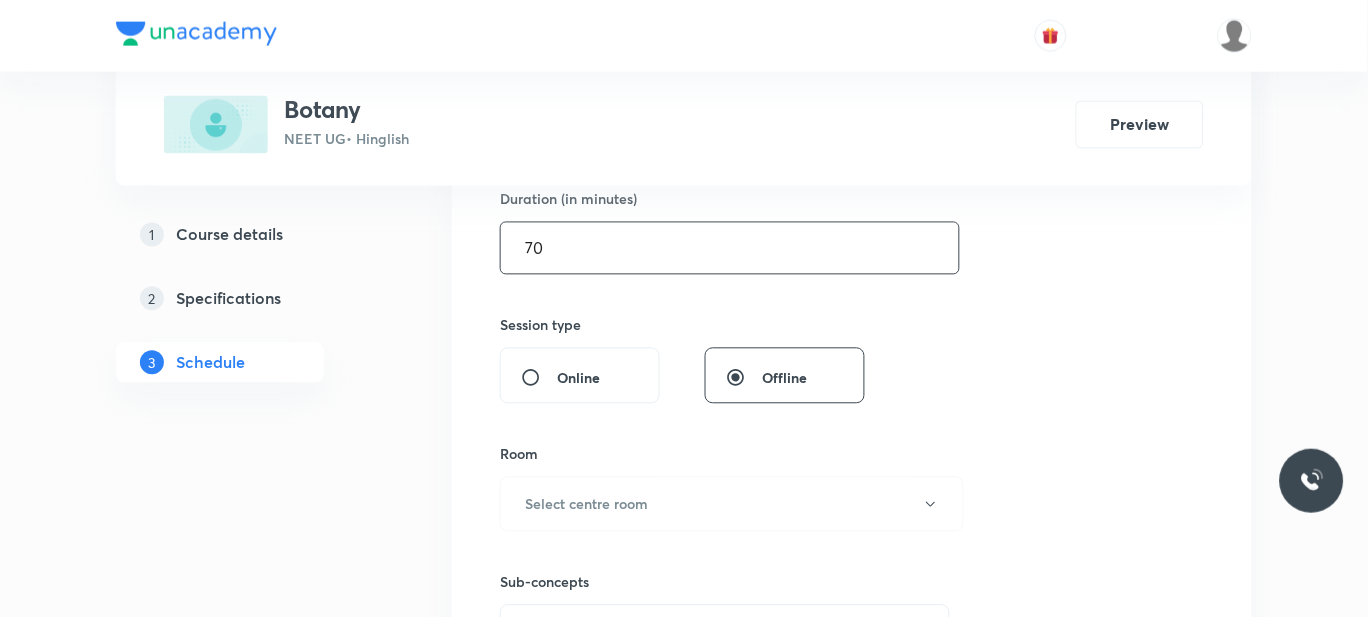 scroll, scrollTop: 681, scrollLeft: 0, axis: vertical 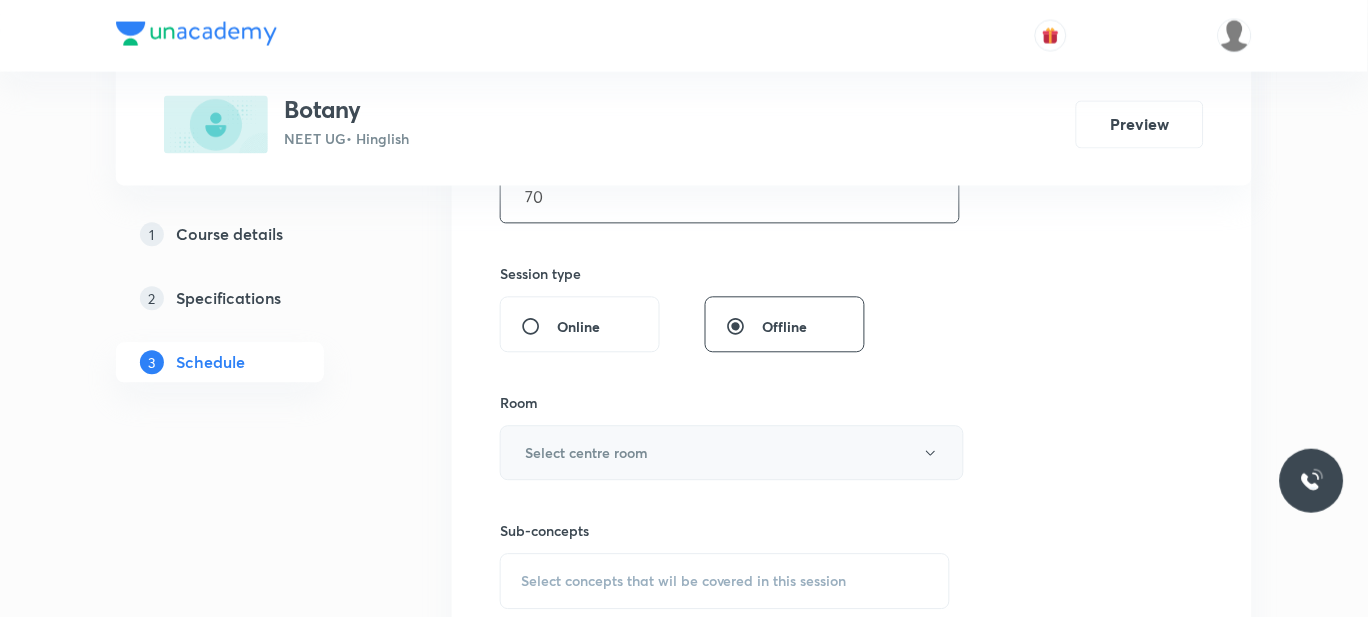 type on "70" 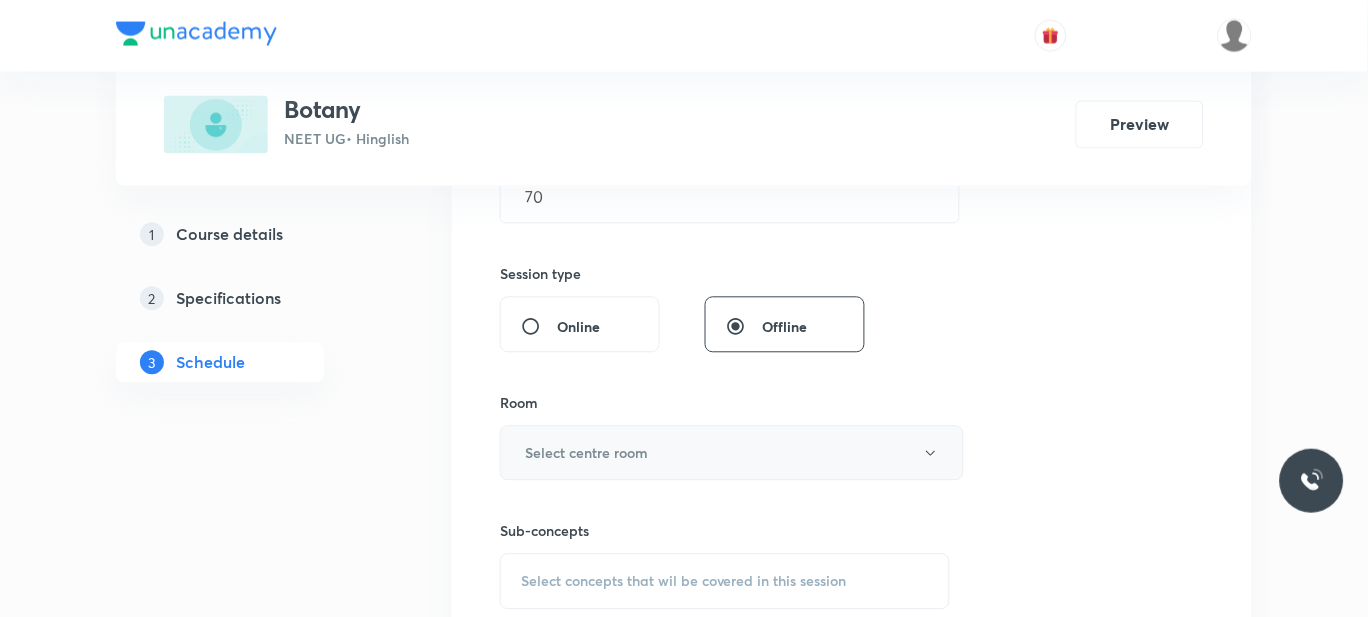 click on "Select centre room" at bounding box center [732, 453] 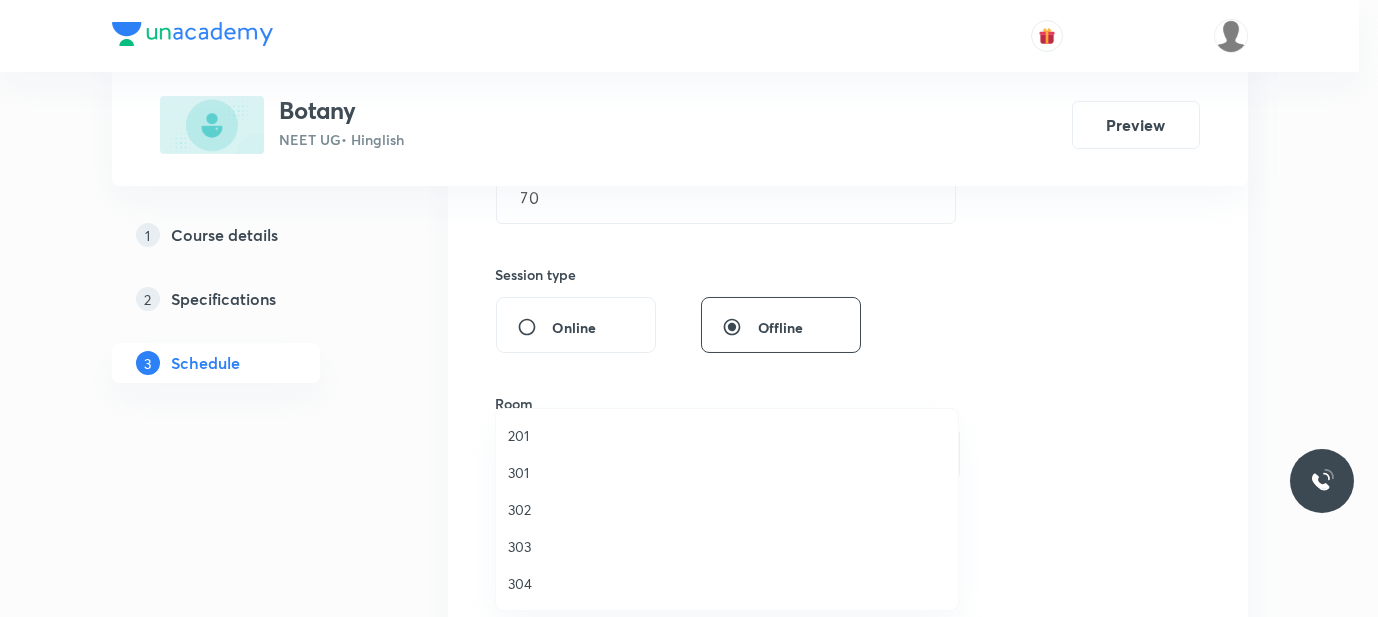 click on "301" at bounding box center (727, 472) 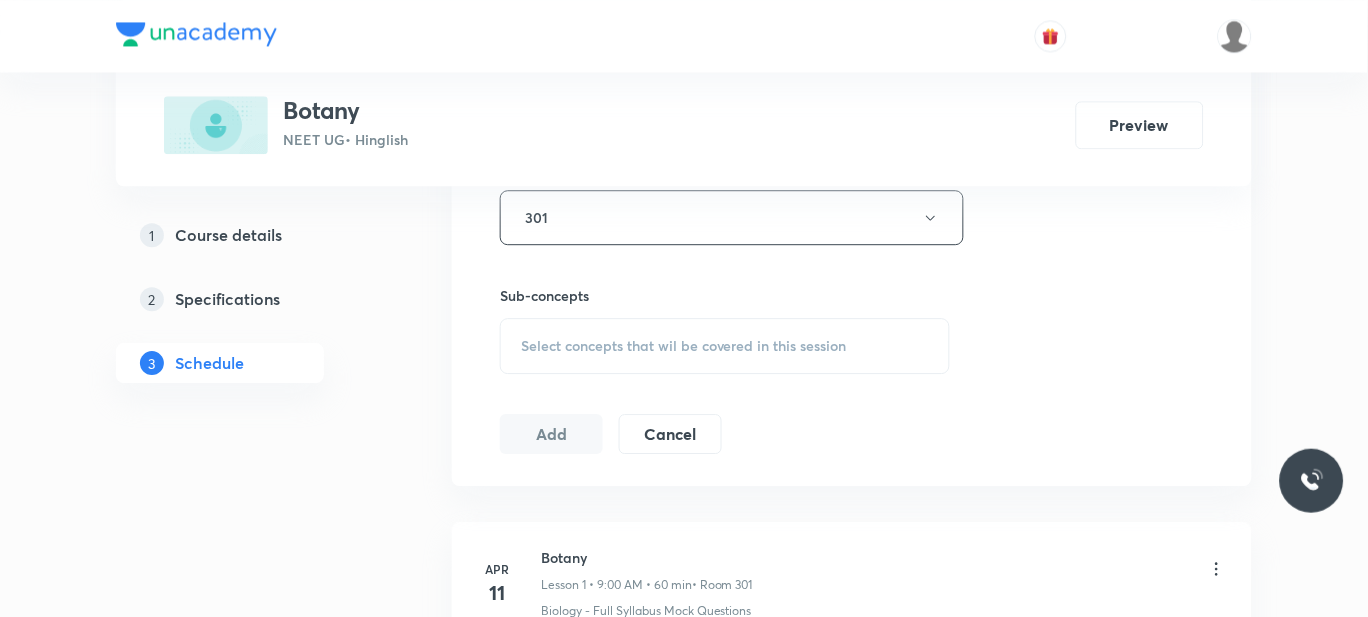 scroll, scrollTop: 956, scrollLeft: 0, axis: vertical 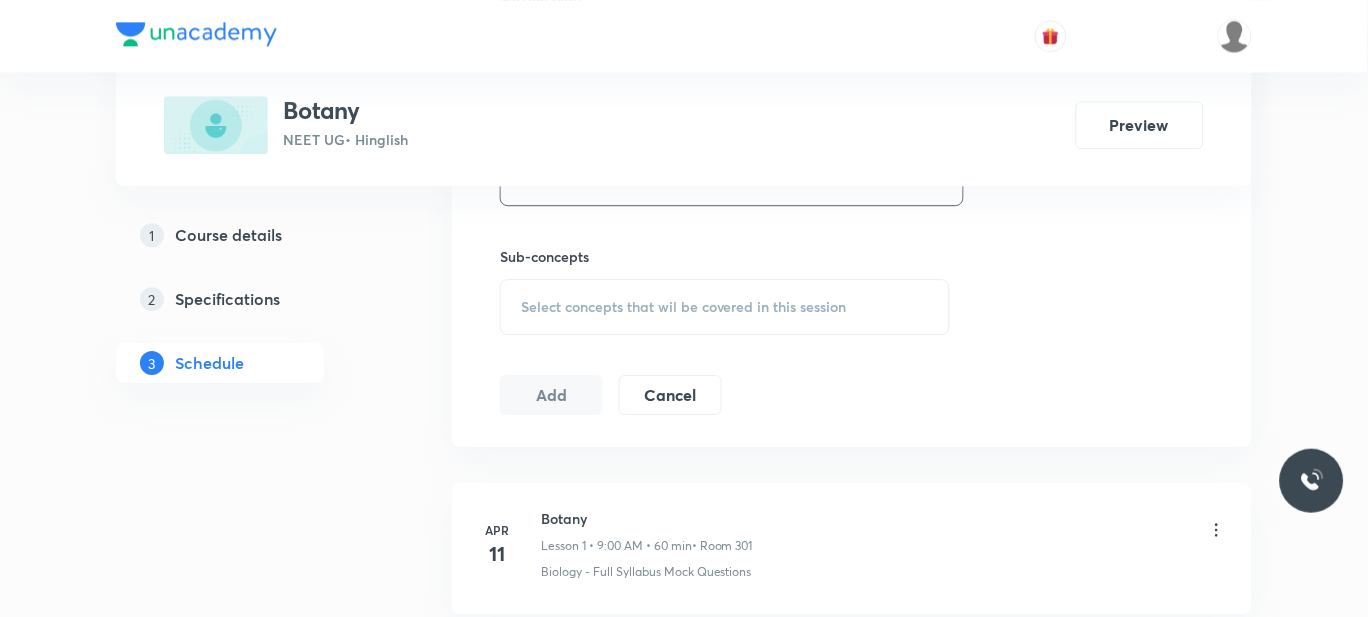 click on "Select concepts that wil be covered in this session" at bounding box center [684, 307] 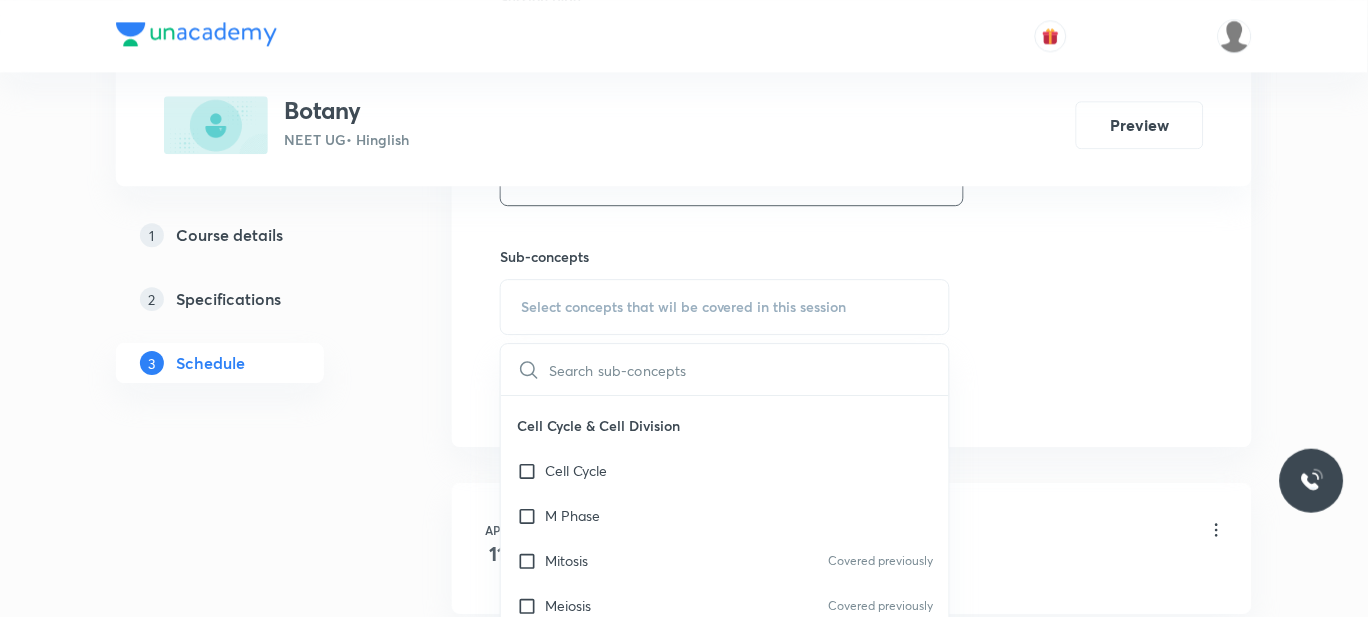 scroll, scrollTop: 5086, scrollLeft: 0, axis: vertical 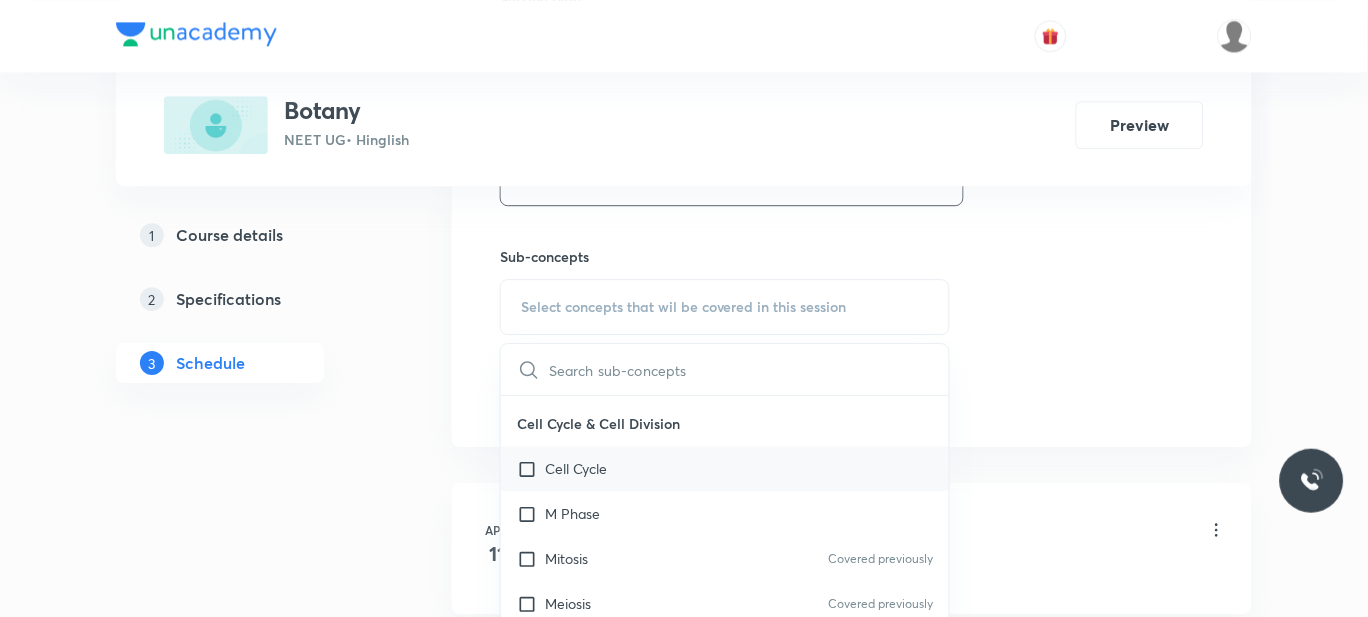 click on "Cell Cycle" at bounding box center (725, 468) 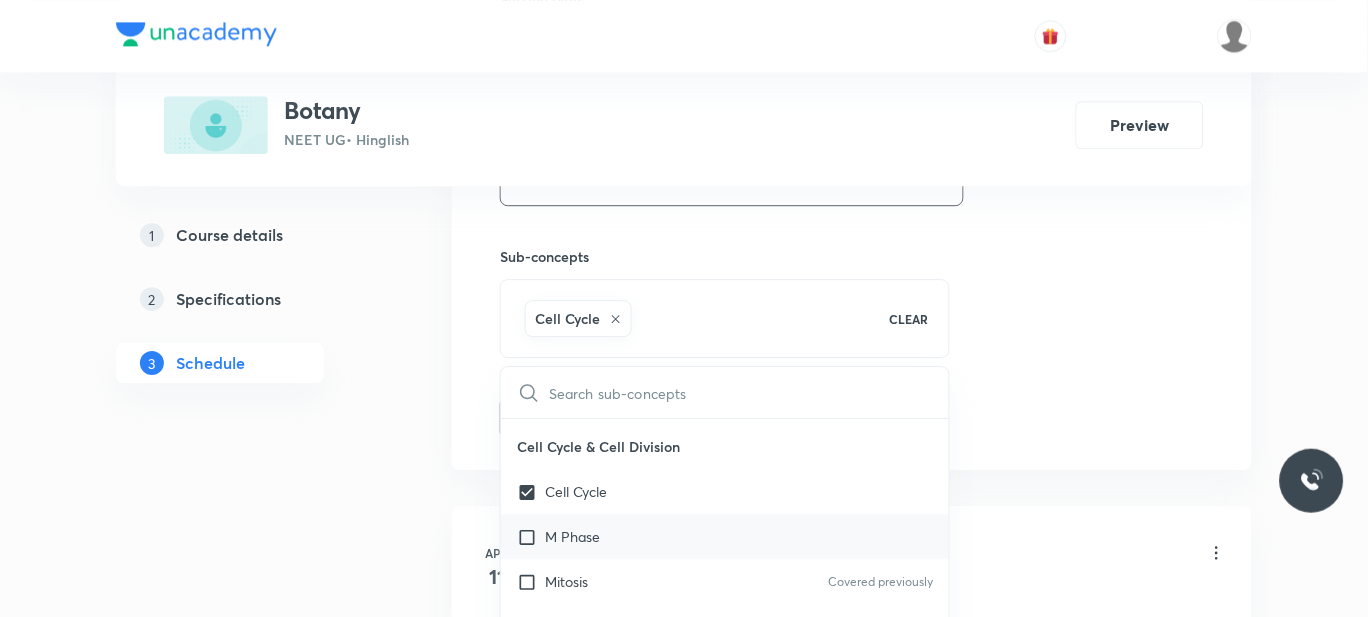 click on "M Phase" at bounding box center (572, 536) 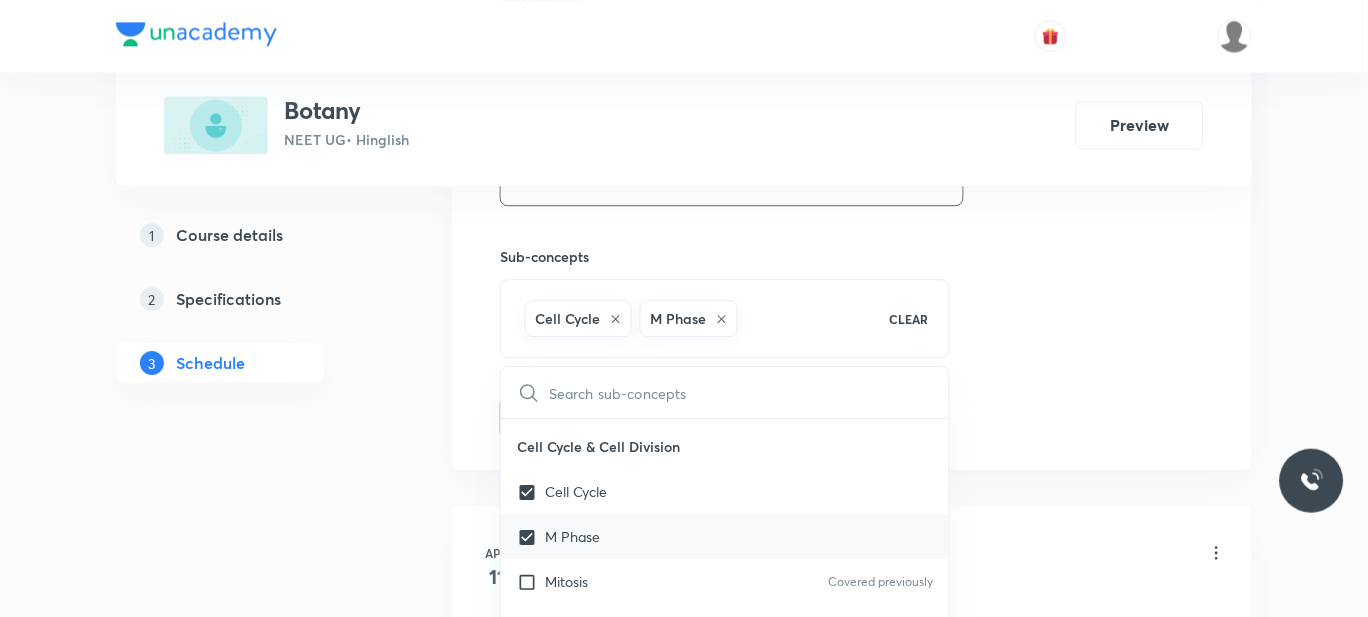 checkbox on "true" 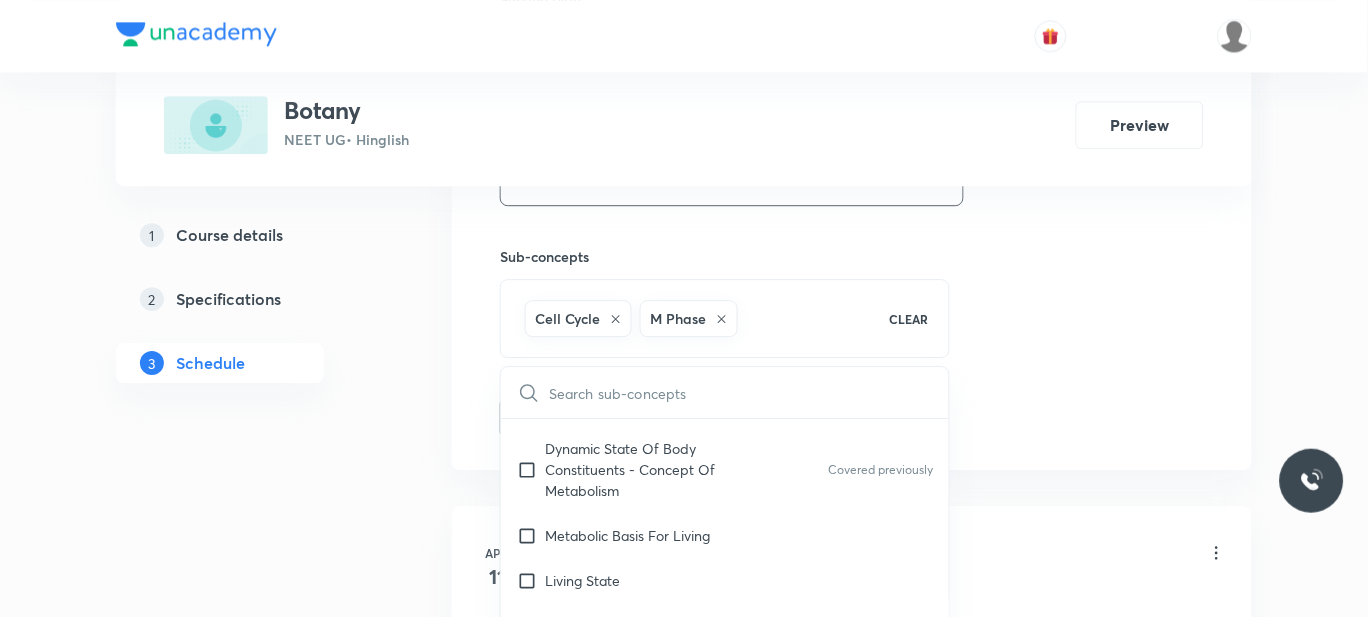 scroll, scrollTop: 4141, scrollLeft: 0, axis: vertical 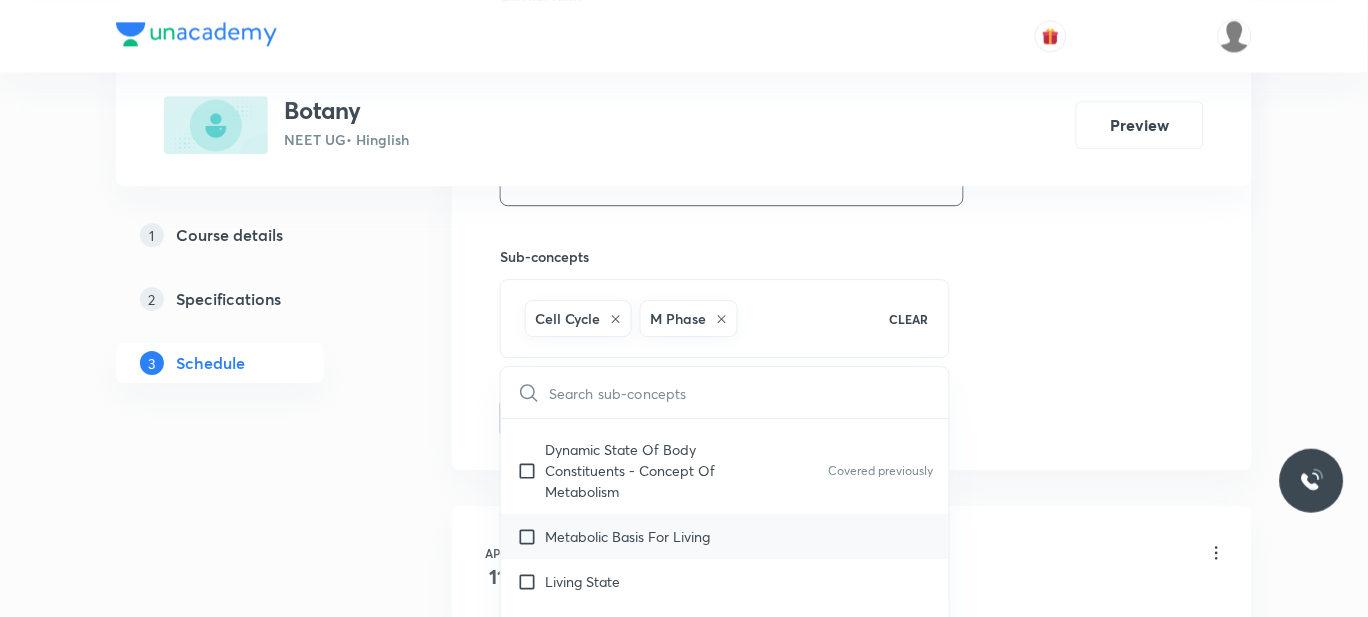 click on "Metabolic Basis For Living" at bounding box center (627, 536) 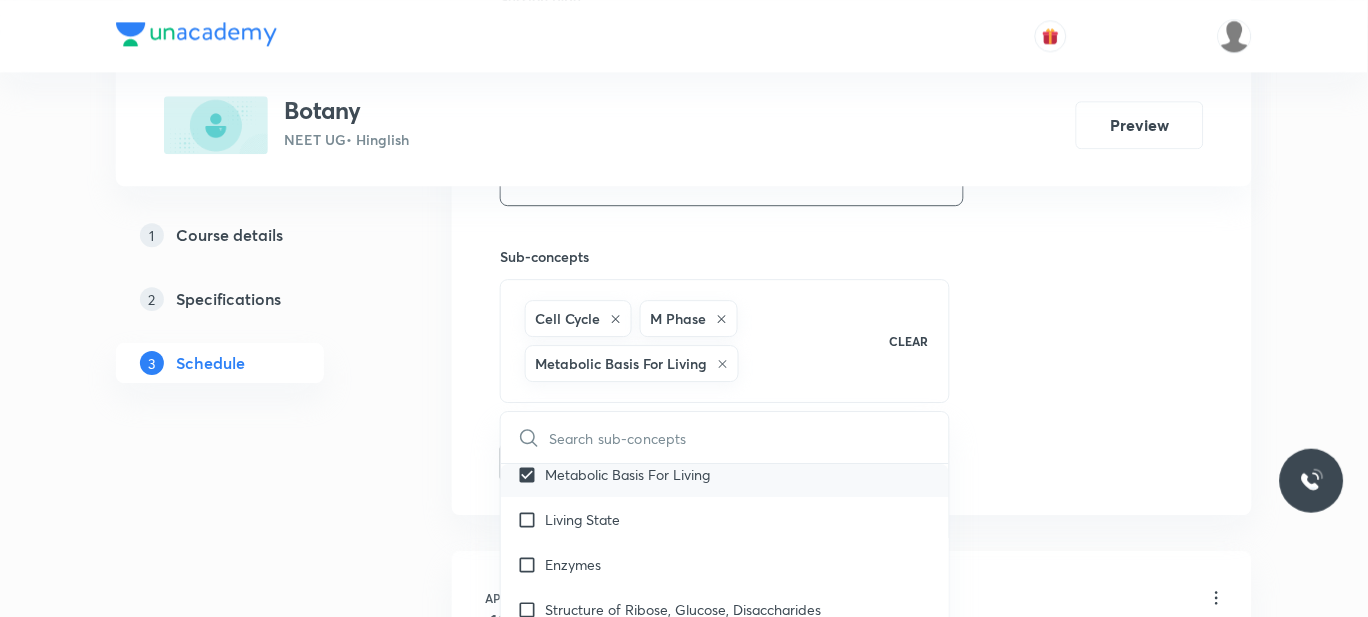 scroll, scrollTop: 4250, scrollLeft: 0, axis: vertical 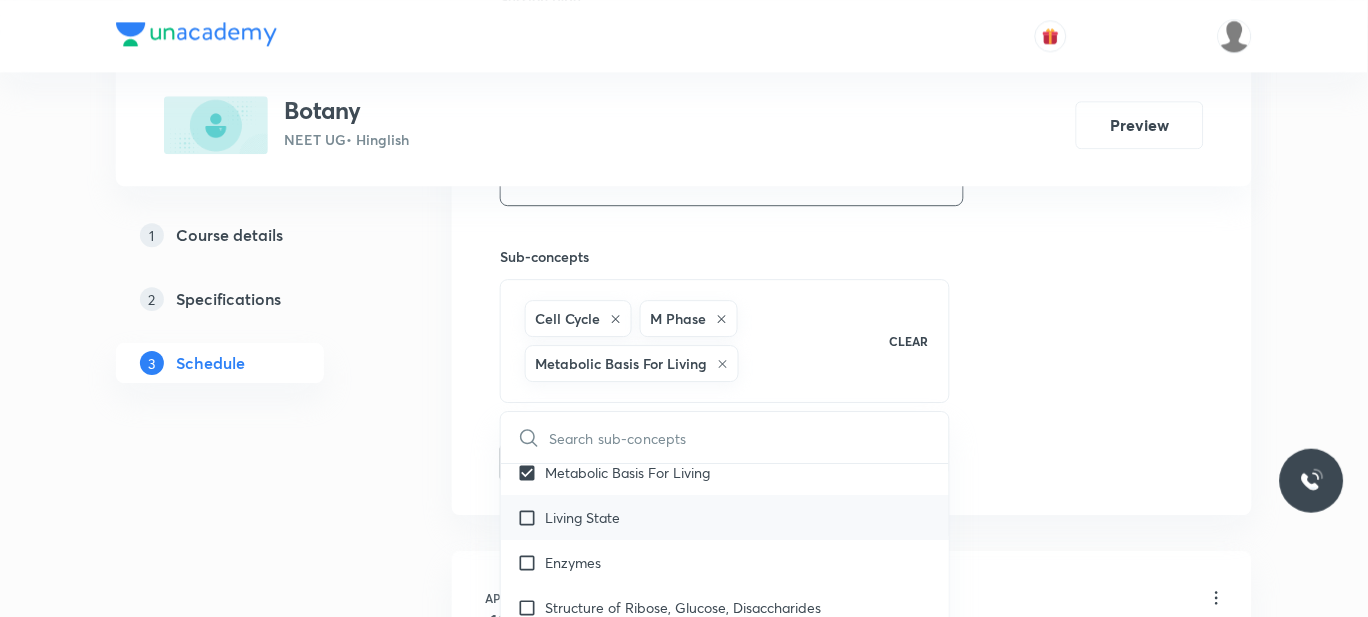 click on "Living State" at bounding box center [582, 517] 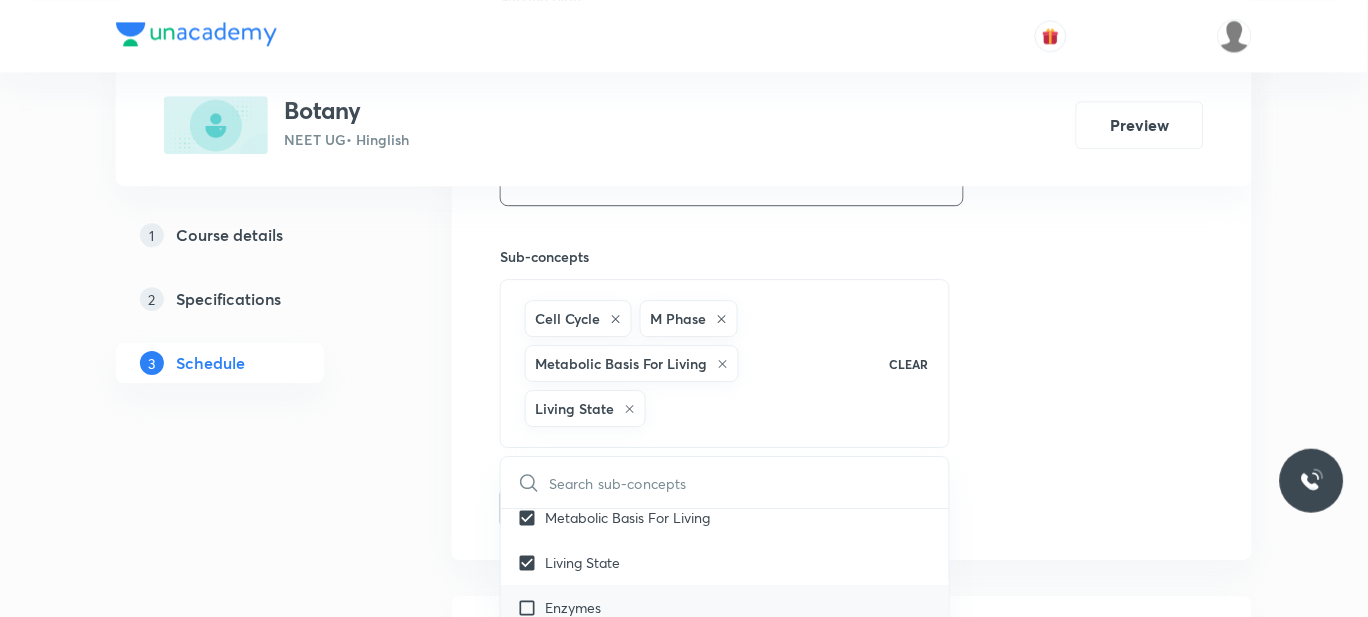 click on "Enzymes" at bounding box center [573, 607] 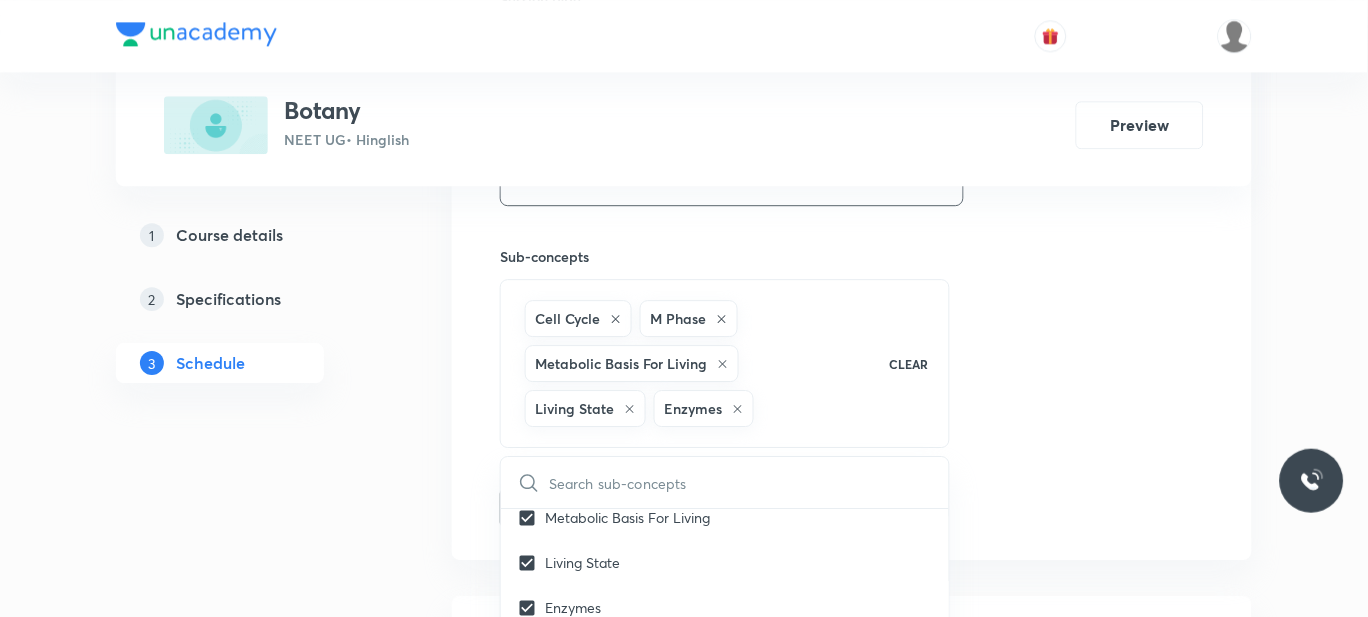 click on "Plus Courses Botany NEET UG • Hinglish Preview 1 Course details 2 Specifications 3 Schedule Schedule 82 classes Session 83 Live class Session title 30/99 MORPHOLOGY OF FLOWERING PLANTS ​ Schedule for [DATE], [TIME] ​ Duration (in minutes) 70 ​ Session type Online Offline Room [ROOM] Sub-concepts Cell Cycle M Phase Metabolic Basis For Living Living State Enzymes CLEAR ​ Biology - Full Syllabus Mock Questions Biology - Full Syllabus Mock Questions Covered previously Practice questions Practice Questions Biology Previous Year Questions Maths Previous Year Questions Living World What Is Living? Covered previously Diversity In The Living World Covered previously Systematics Covered previously Types Of Taxonomy Covered previously Fundamental Components Of Taxonomy Covered previously Taxonomic Categories Covered previously Taxonomical Aids Covered previously The Three Domains Of Life Covered previously Biological Nomenclature Covered previously Biological Classification System Of Classification 2" at bounding box center [684, 6453] 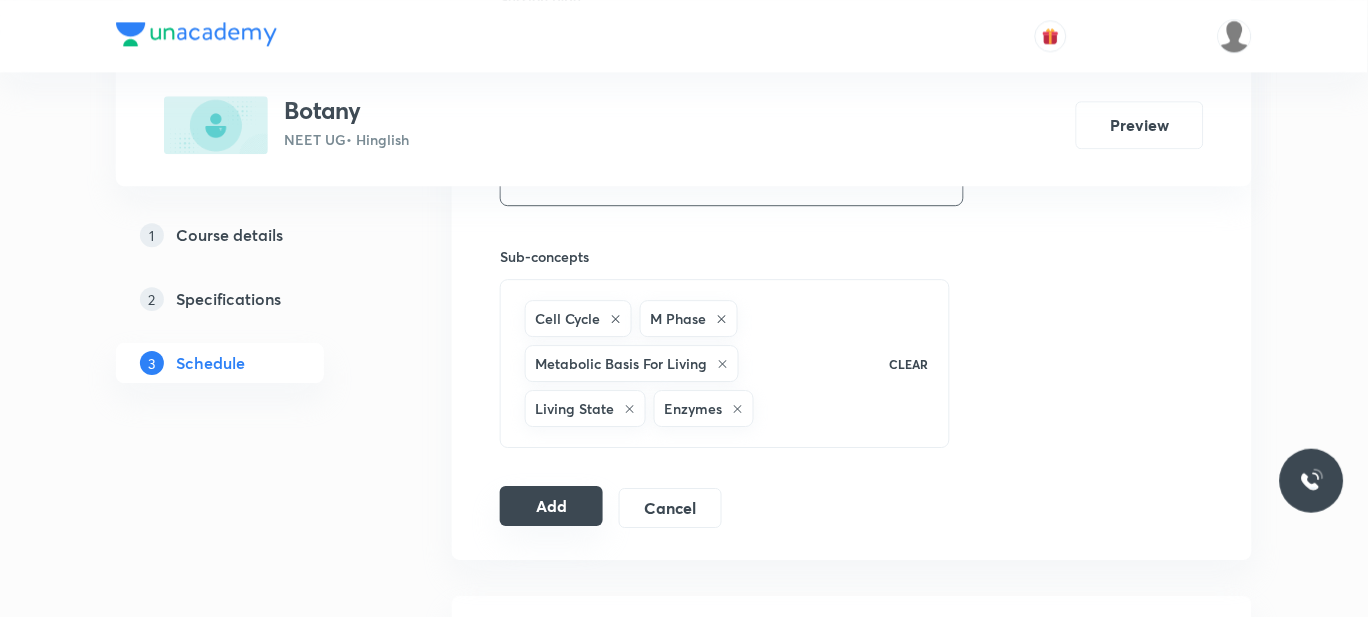 click on "Add" at bounding box center [551, 506] 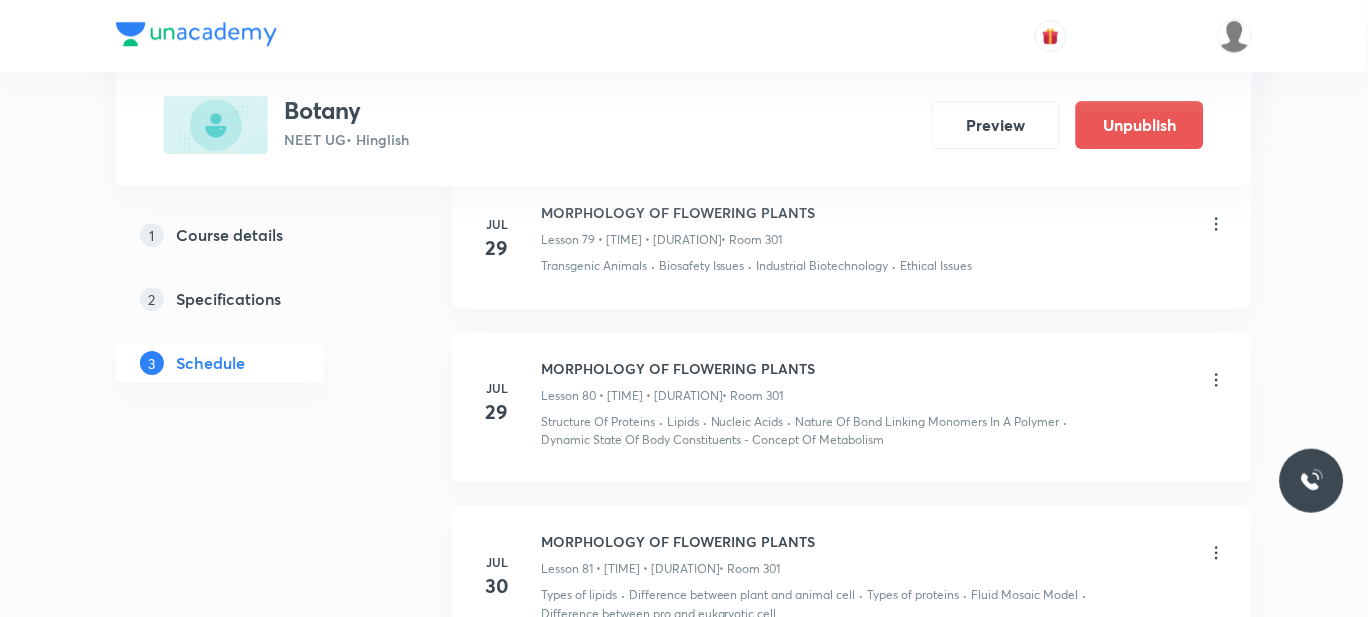 scroll, scrollTop: 13262, scrollLeft: 0, axis: vertical 